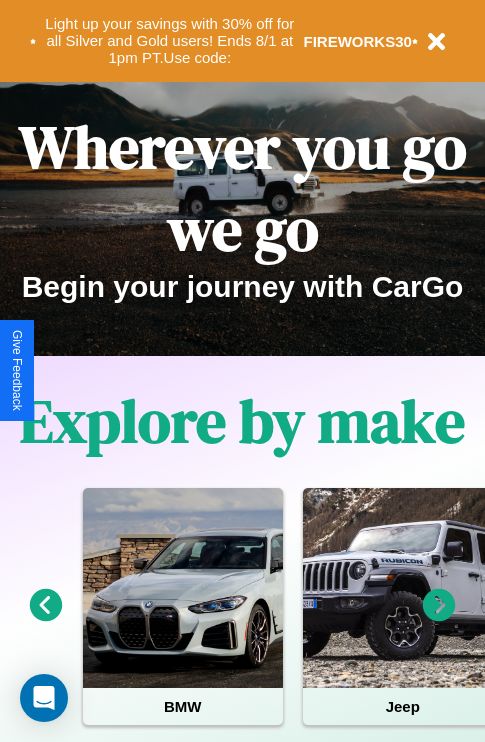 scroll, scrollTop: 0, scrollLeft: 0, axis: both 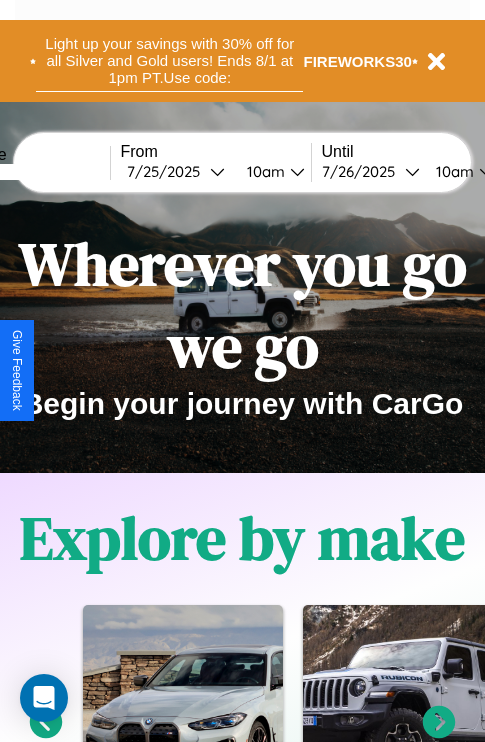 click on "Light up your savings with 30% off for all Silver and Gold users! Ends 8/1 at 1pm PT.  Use code:" at bounding box center (169, 61) 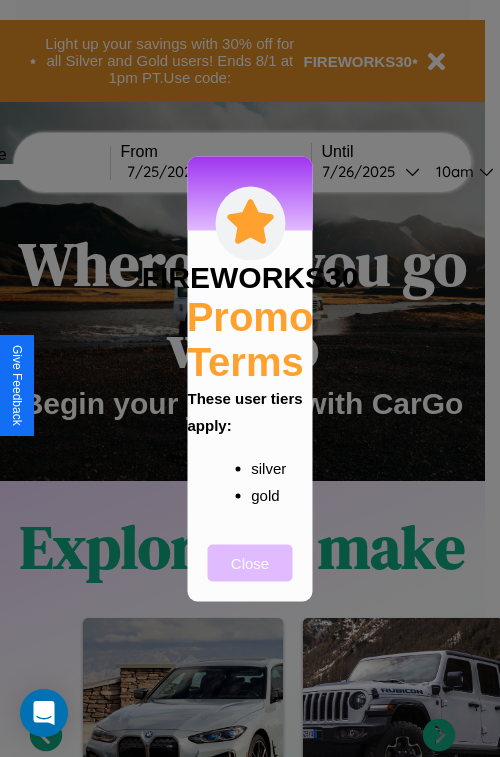 click on "Close" at bounding box center (250, 562) 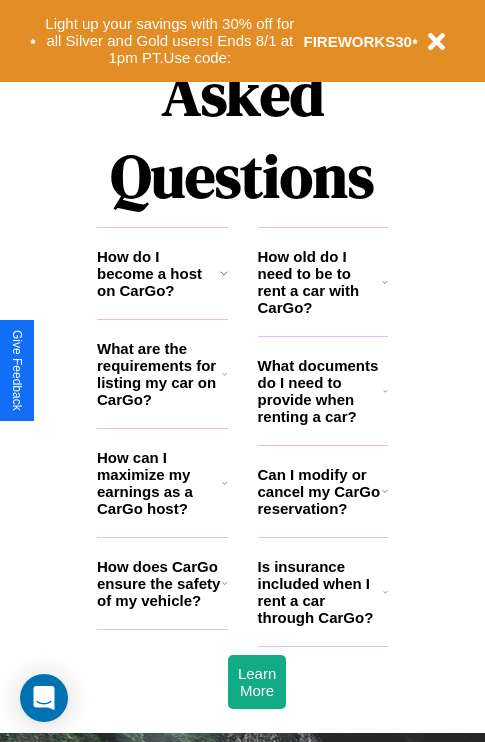 scroll, scrollTop: 2423, scrollLeft: 0, axis: vertical 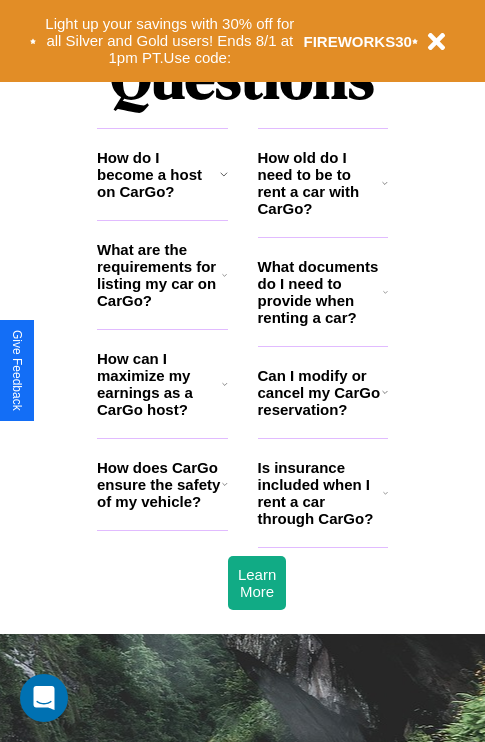 click on "Is insurance included when I rent a car through CarGo?" at bounding box center (320, 493) 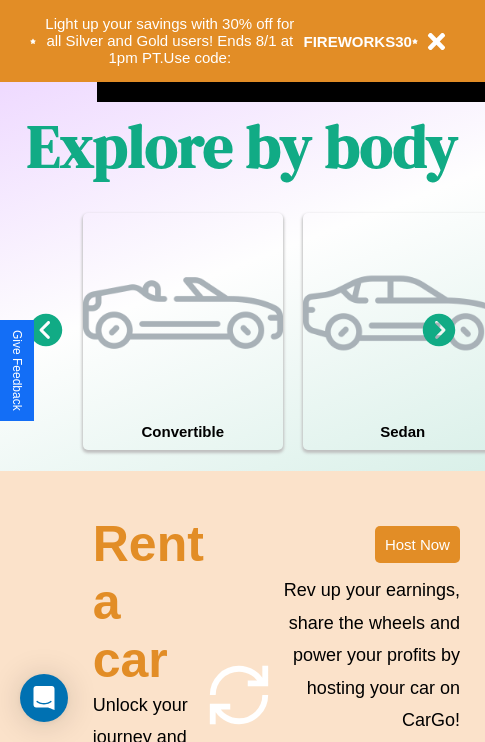 scroll, scrollTop: 1285, scrollLeft: 0, axis: vertical 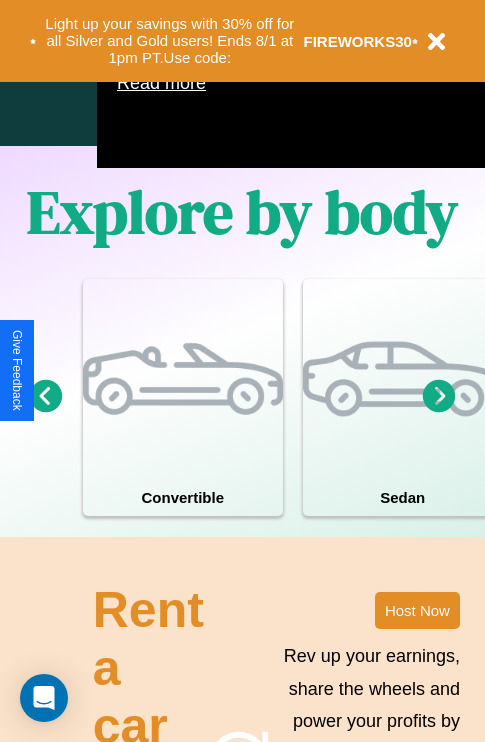 click 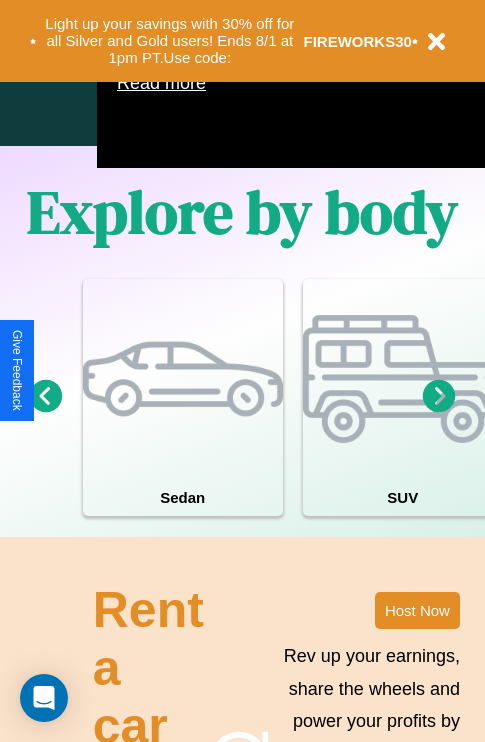 click 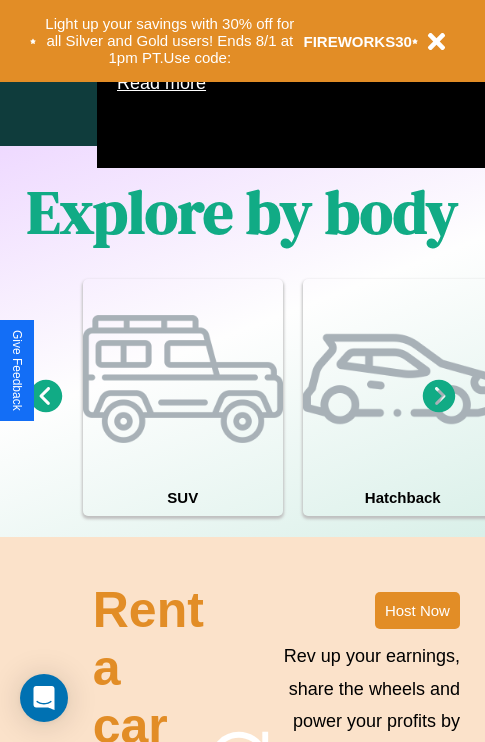 click 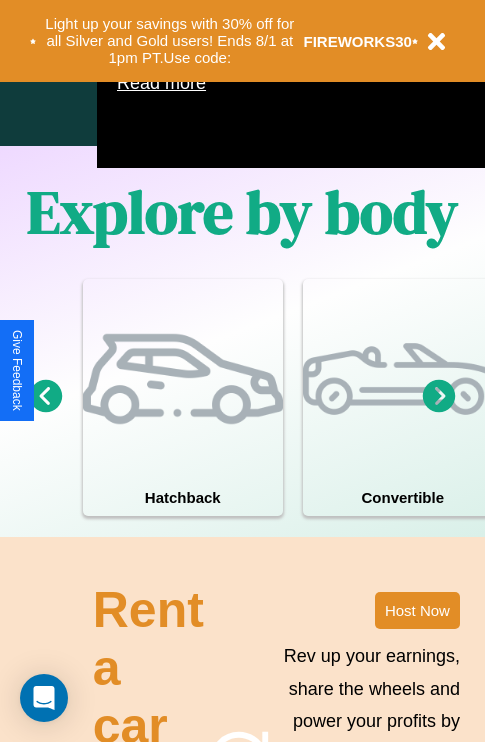 click 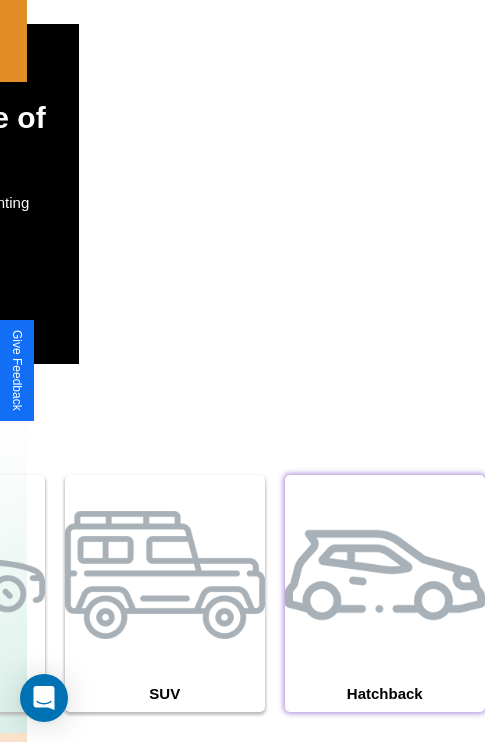click at bounding box center (385, 575) 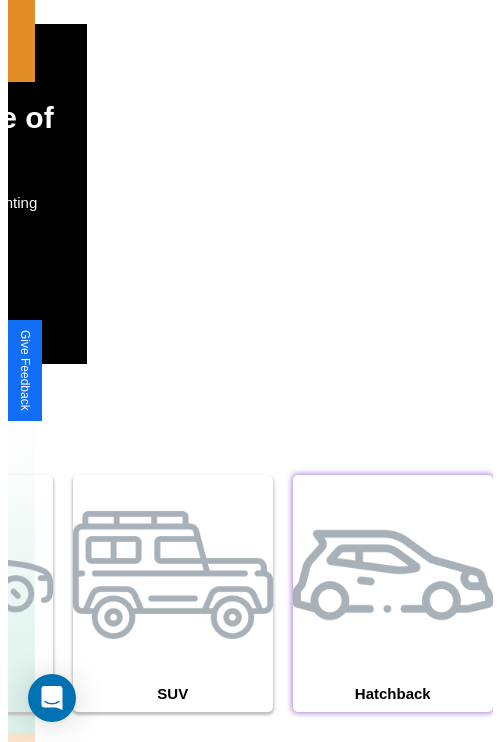 scroll, scrollTop: 0, scrollLeft: 0, axis: both 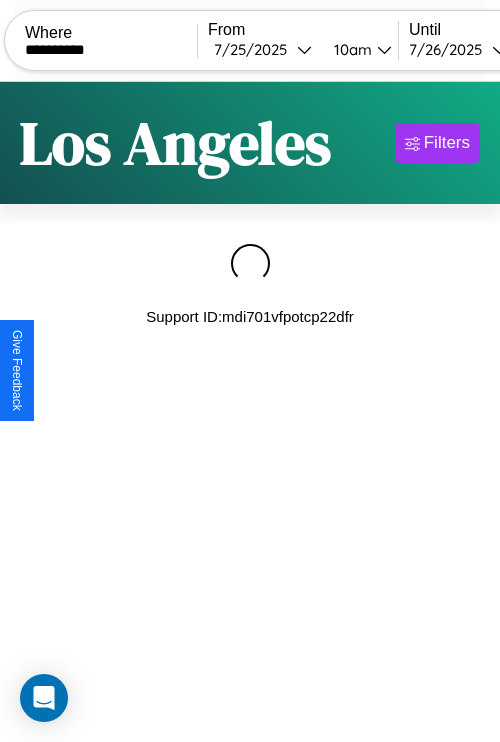 type on "**********" 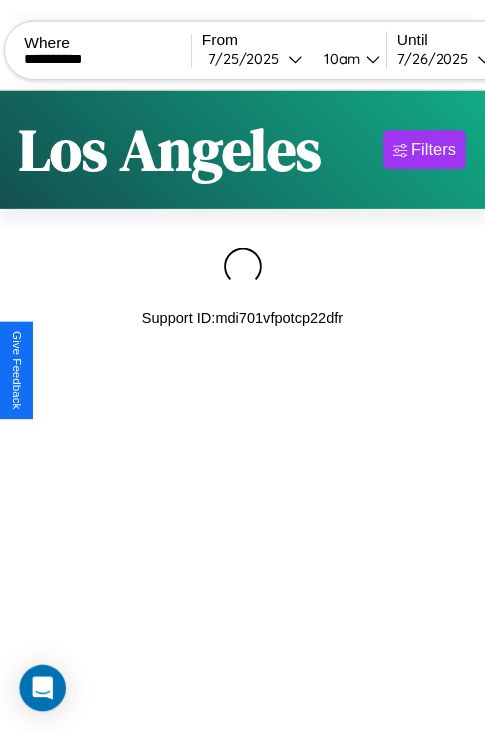 scroll, scrollTop: 0, scrollLeft: 175, axis: horizontal 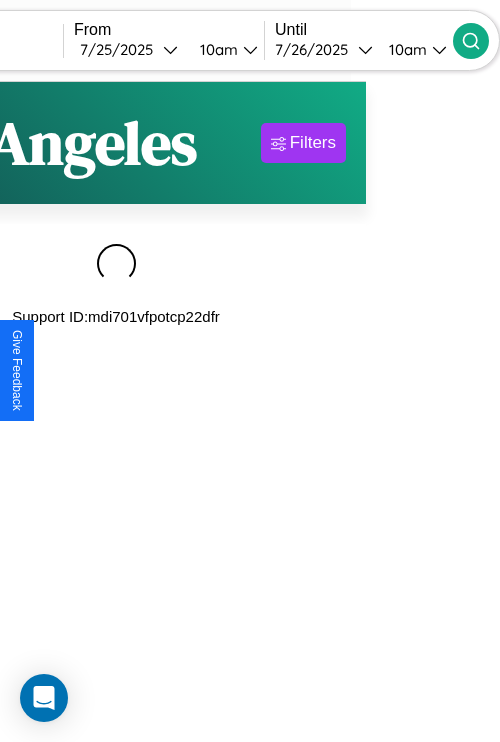 click 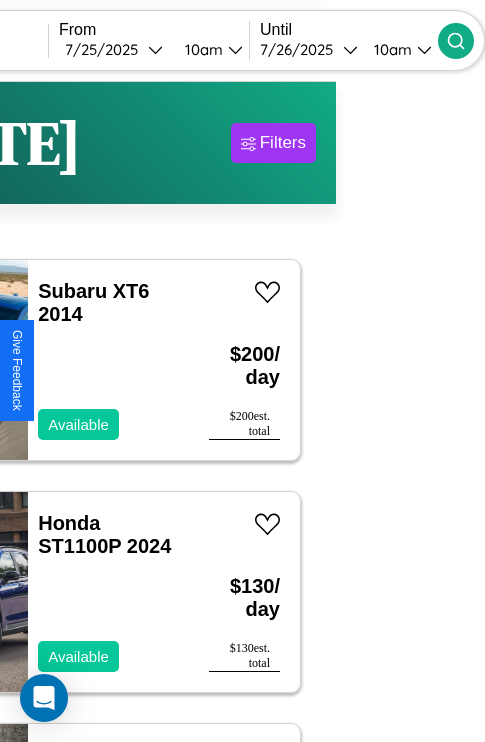 scroll, scrollTop: 95, scrollLeft: 35, axis: both 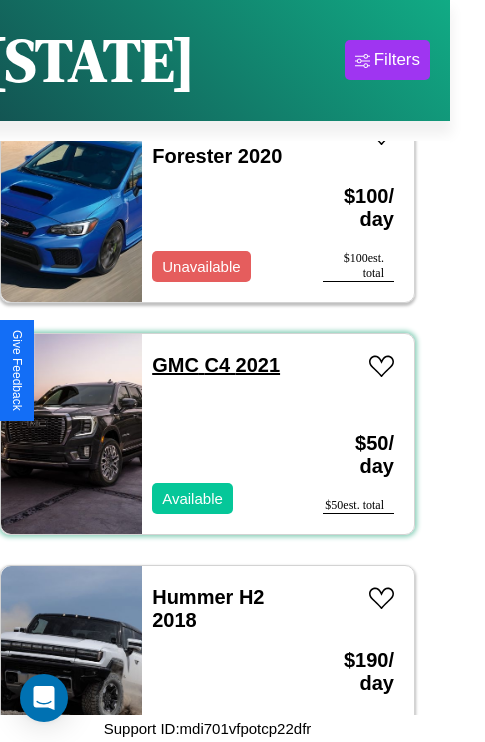 click on "GMC   C4   2021" at bounding box center (216, 365) 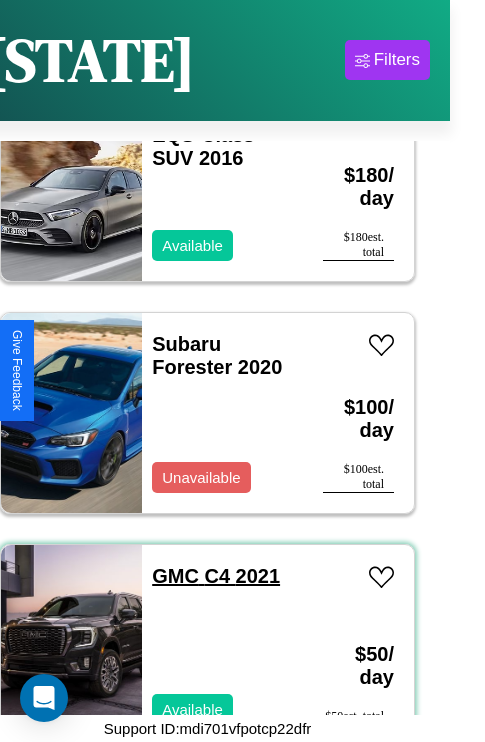 scroll, scrollTop: 771, scrollLeft: 0, axis: vertical 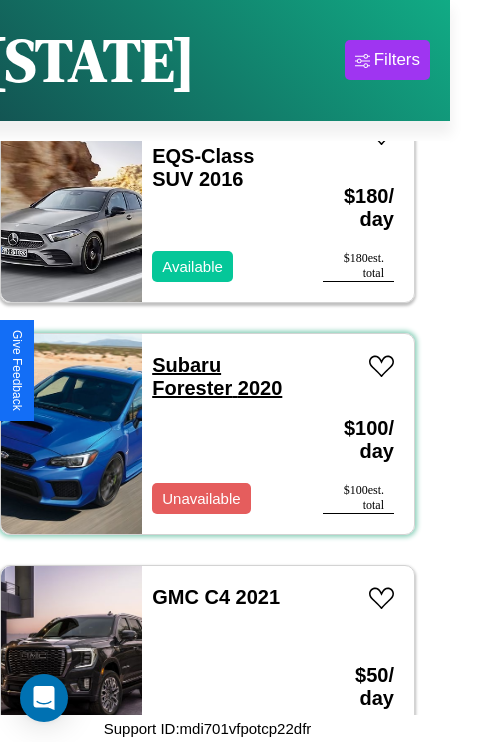 click on "Subaru   Forester   2020" at bounding box center [217, 376] 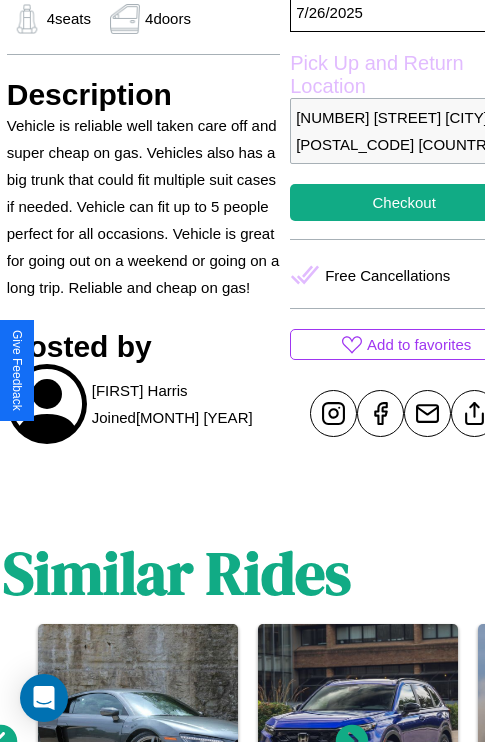 scroll, scrollTop: 709, scrollLeft: 71, axis: both 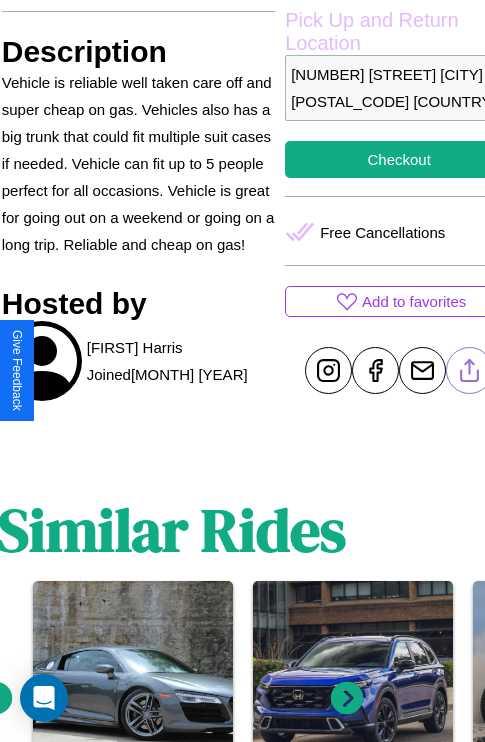 click 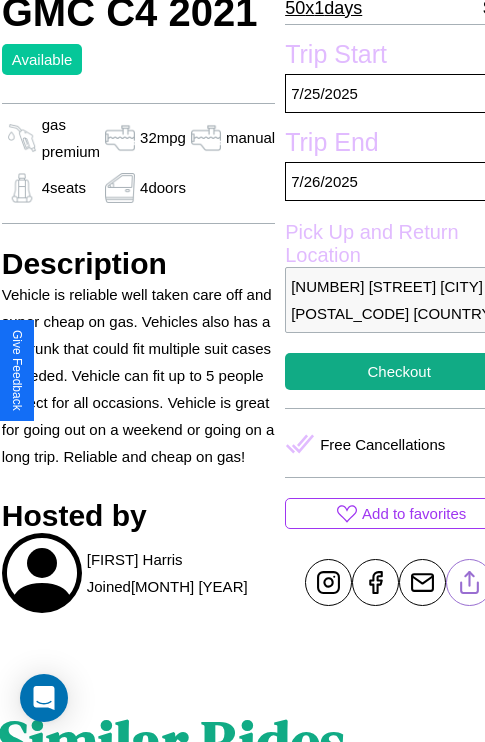 scroll, scrollTop: 496, scrollLeft: 71, axis: both 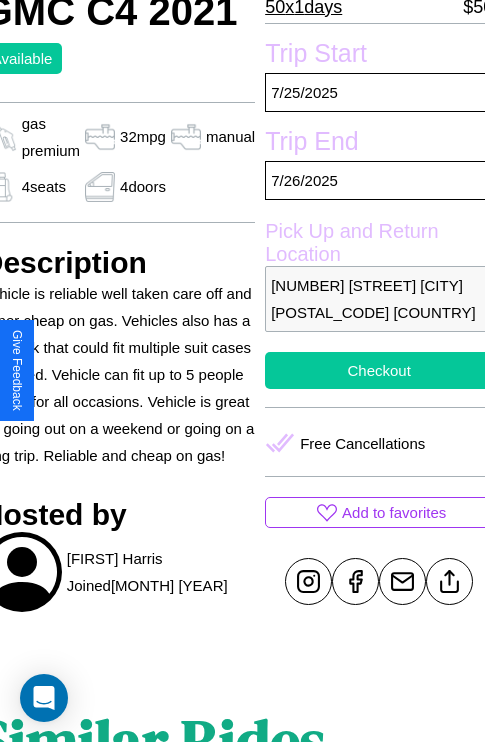 click on "Checkout" at bounding box center [379, 370] 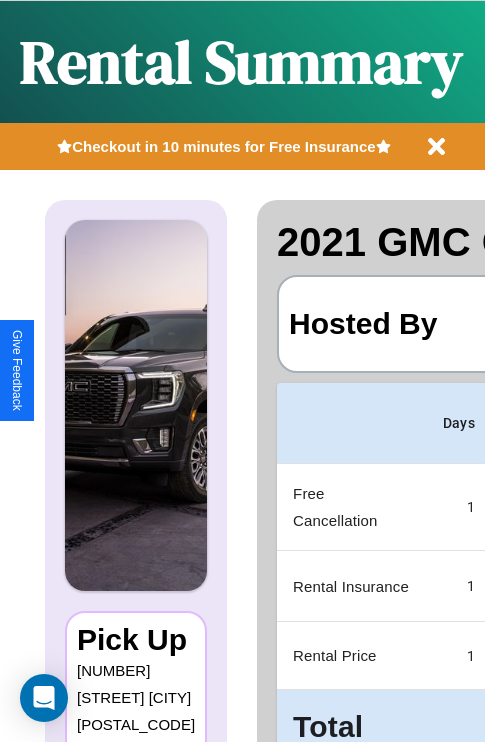 scroll, scrollTop: 0, scrollLeft: 387, axis: horizontal 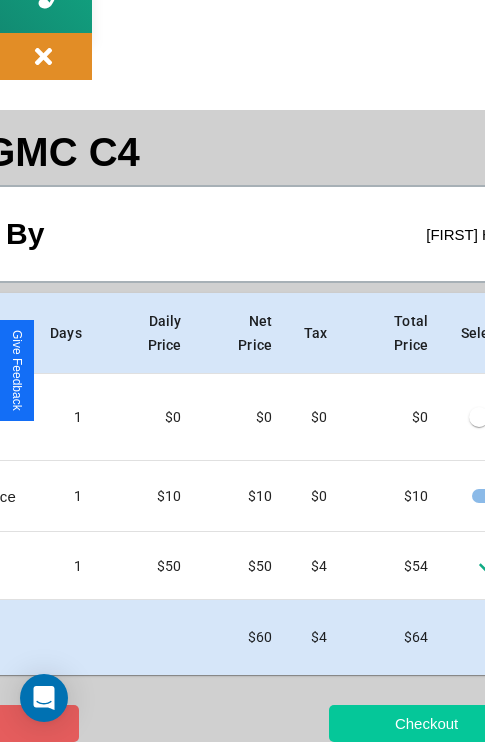 click on "Checkout" at bounding box center (426, 723) 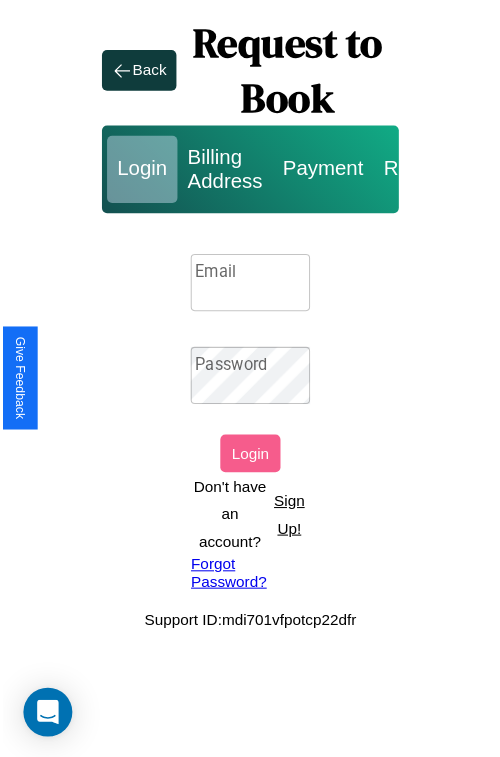 scroll, scrollTop: 0, scrollLeft: 0, axis: both 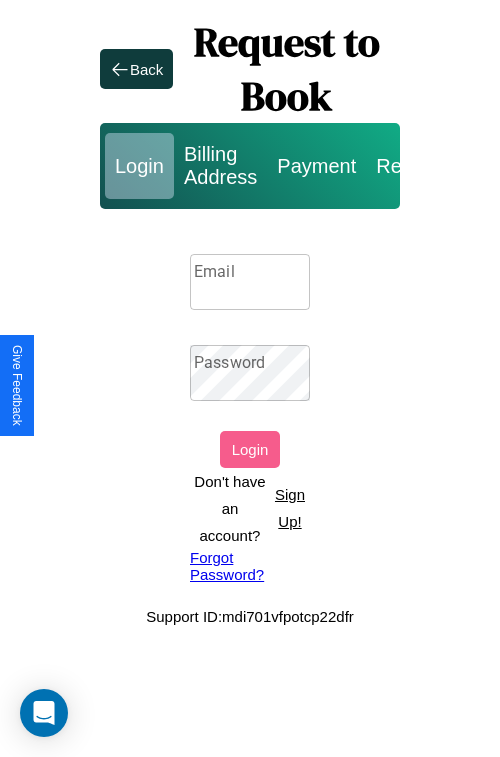 click on "Sign Up!" at bounding box center [290, 508] 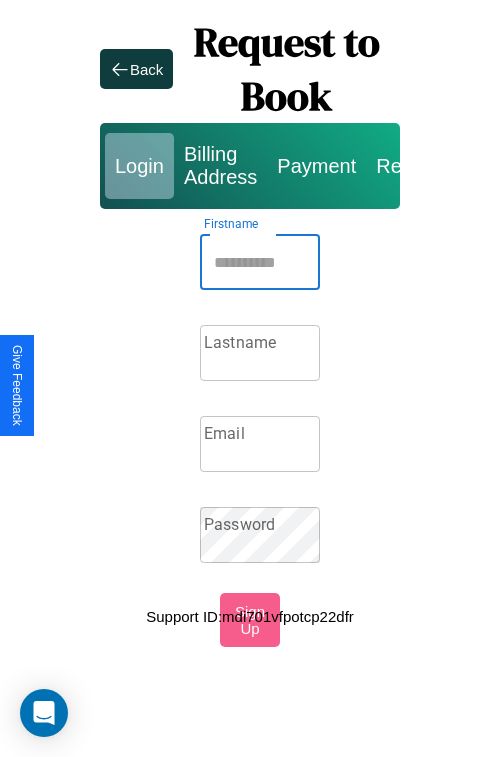 click on "Firstname" at bounding box center (260, 262) 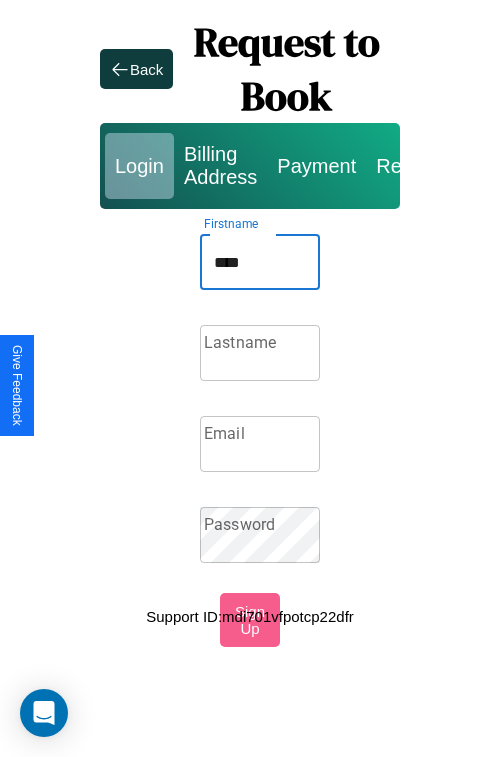 type on "****" 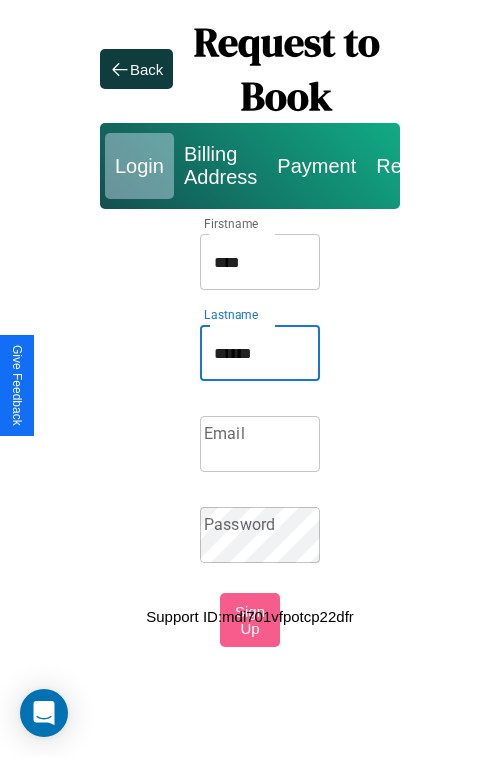 type on "******" 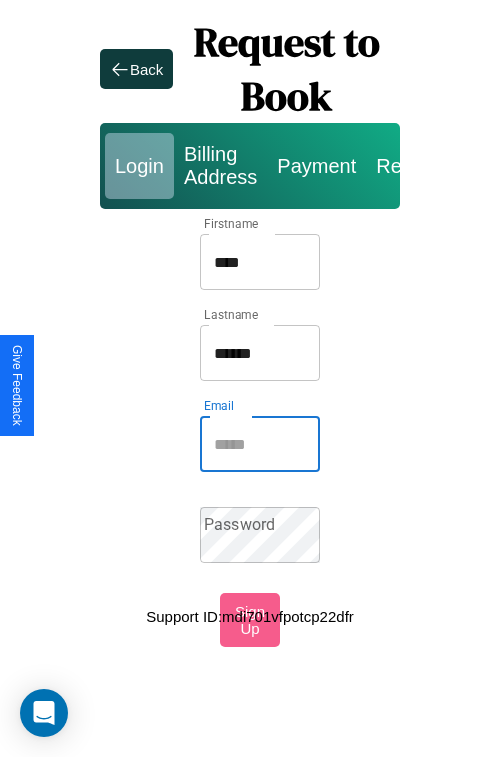 click on "Email" at bounding box center [260, 444] 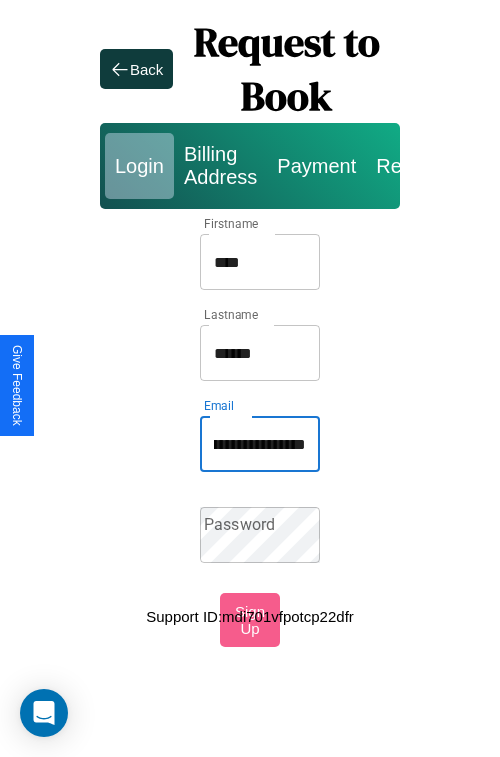 scroll, scrollTop: 0, scrollLeft: 80, axis: horizontal 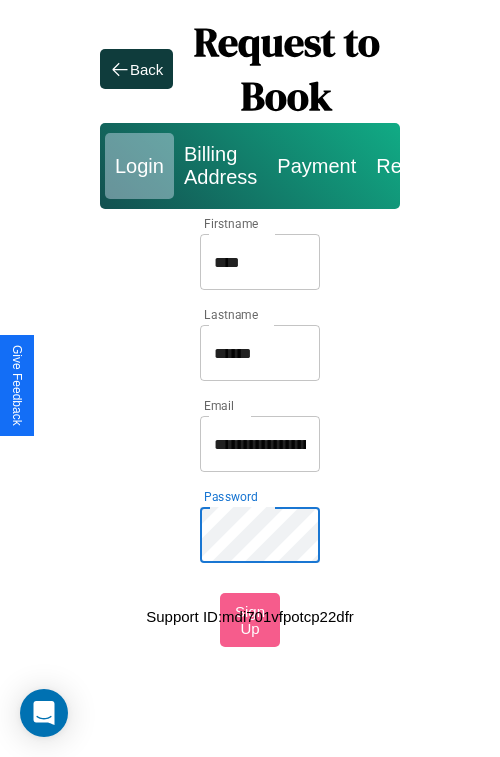 click on "****" at bounding box center [260, 262] 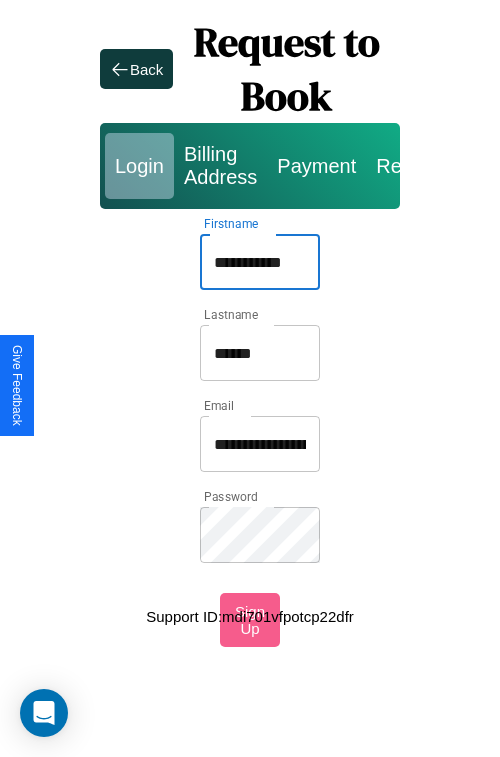 type on "**********" 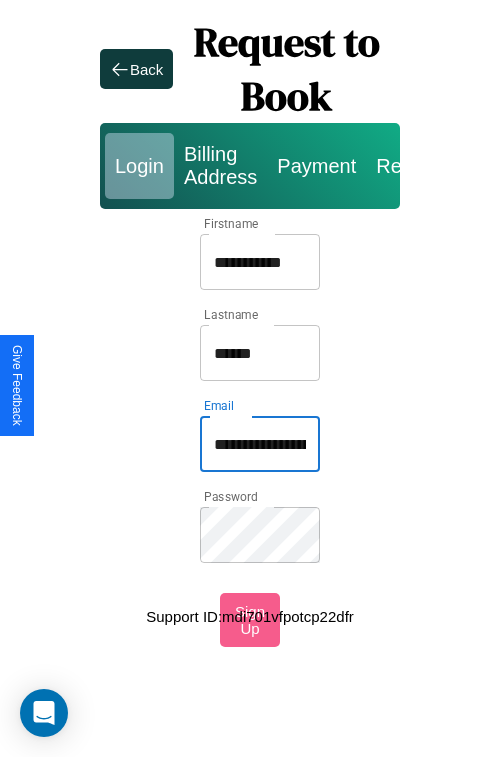 click on "**********" at bounding box center (260, 444) 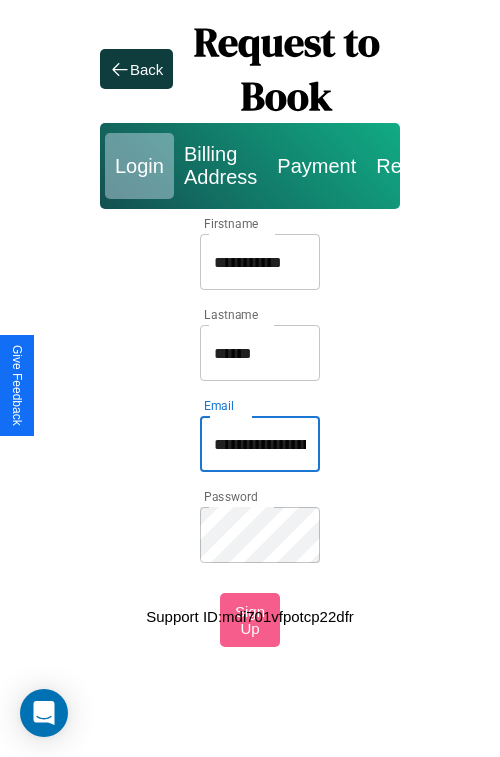 type on "**********" 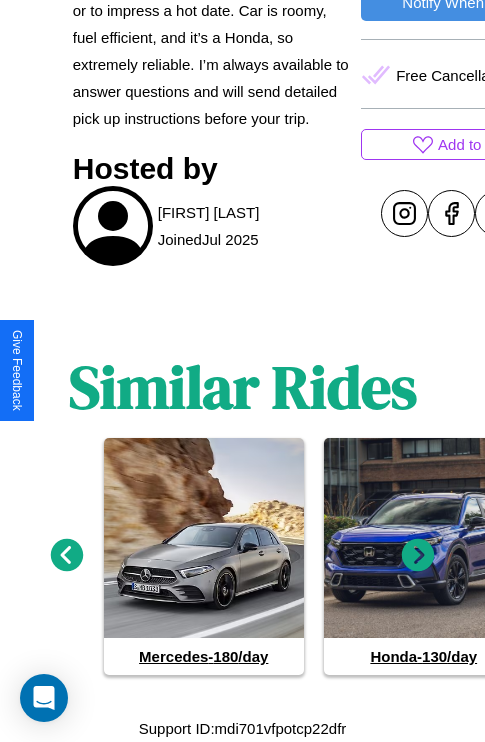 scroll, scrollTop: 958, scrollLeft: 0, axis: vertical 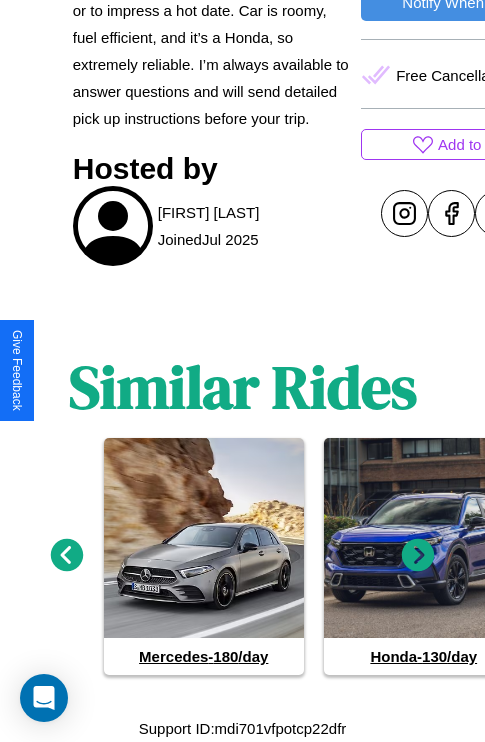 click 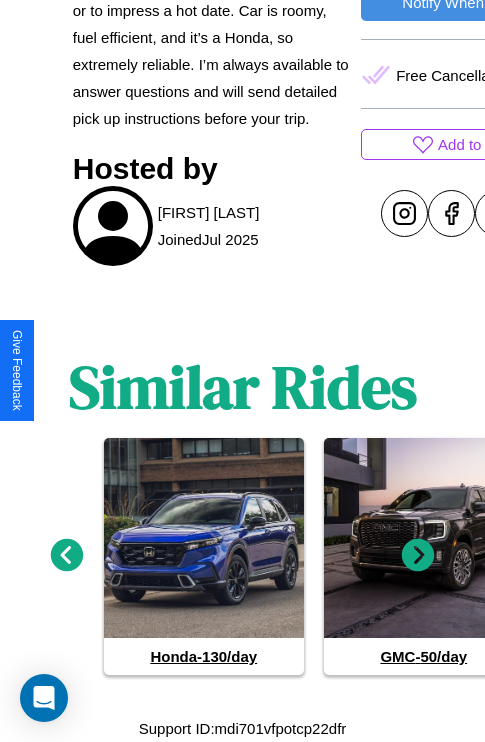 click 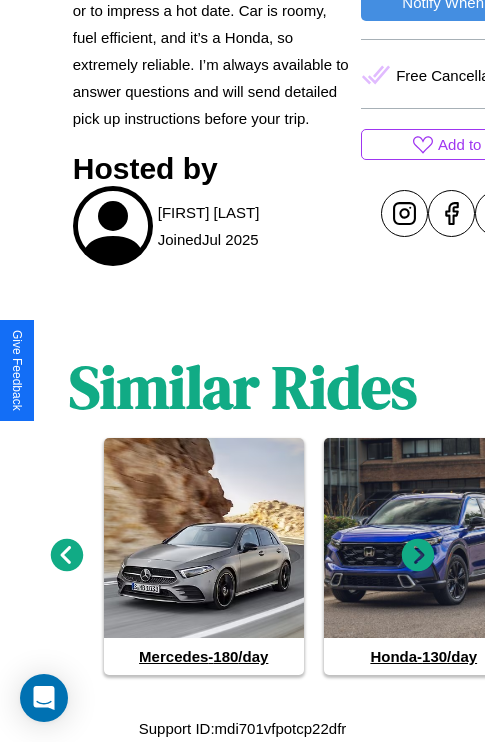 click 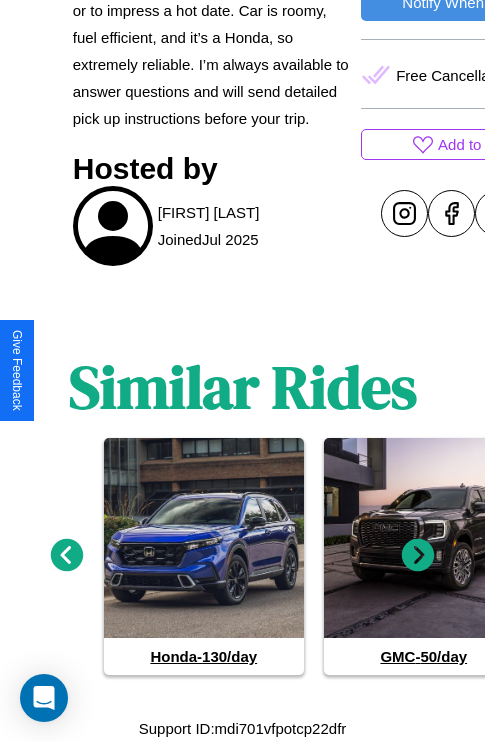 click 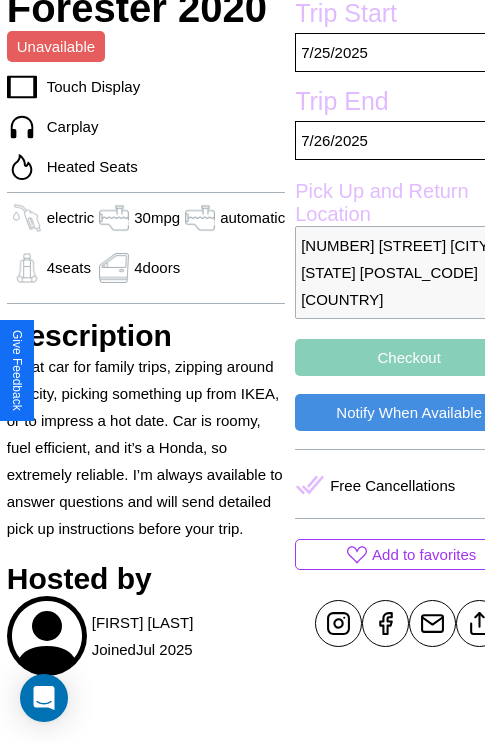 scroll, scrollTop: 481, scrollLeft: 96, axis: both 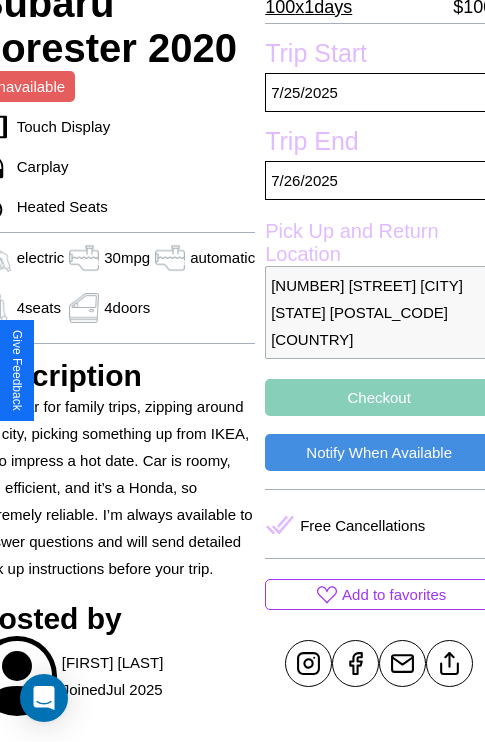click on "Checkout" at bounding box center (379, 397) 